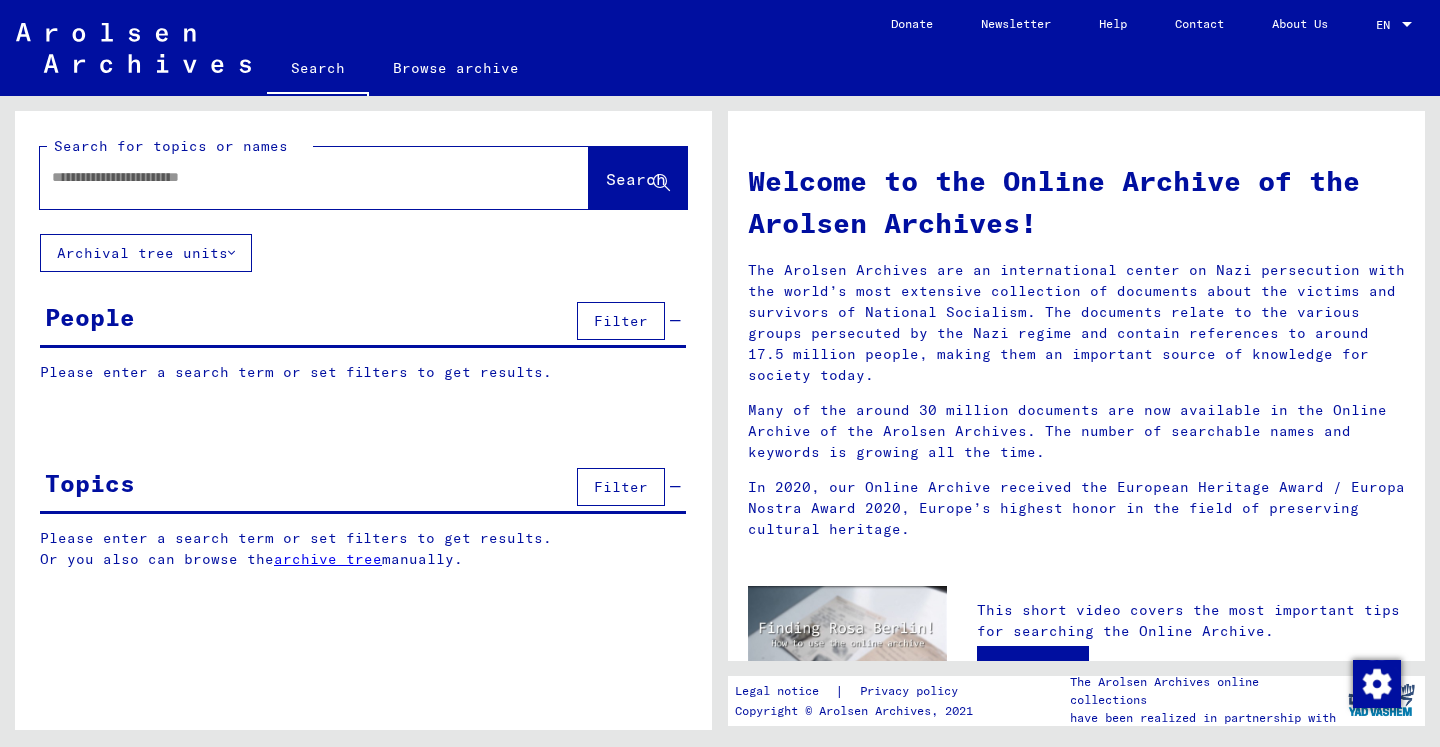 scroll, scrollTop: 0, scrollLeft: 0, axis: both 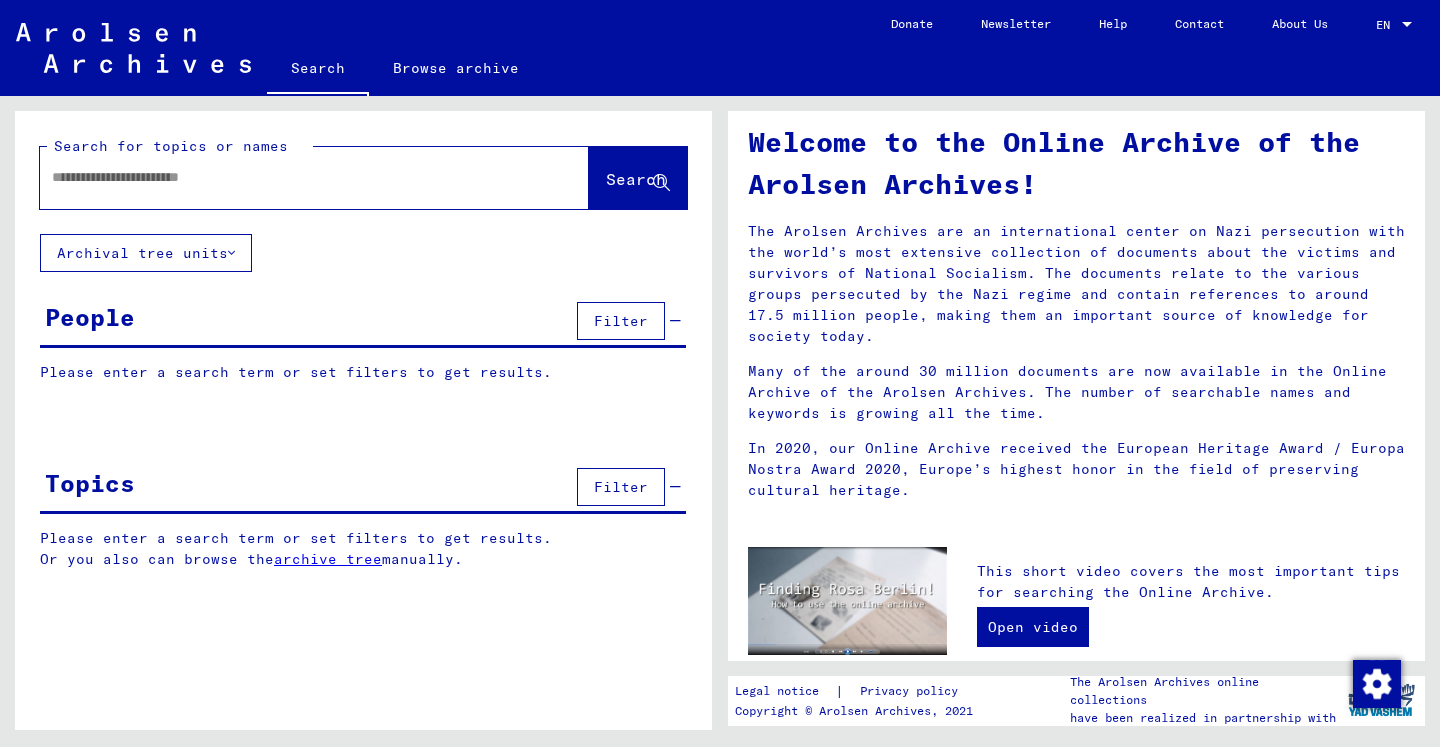 click at bounding box center (290, 177) 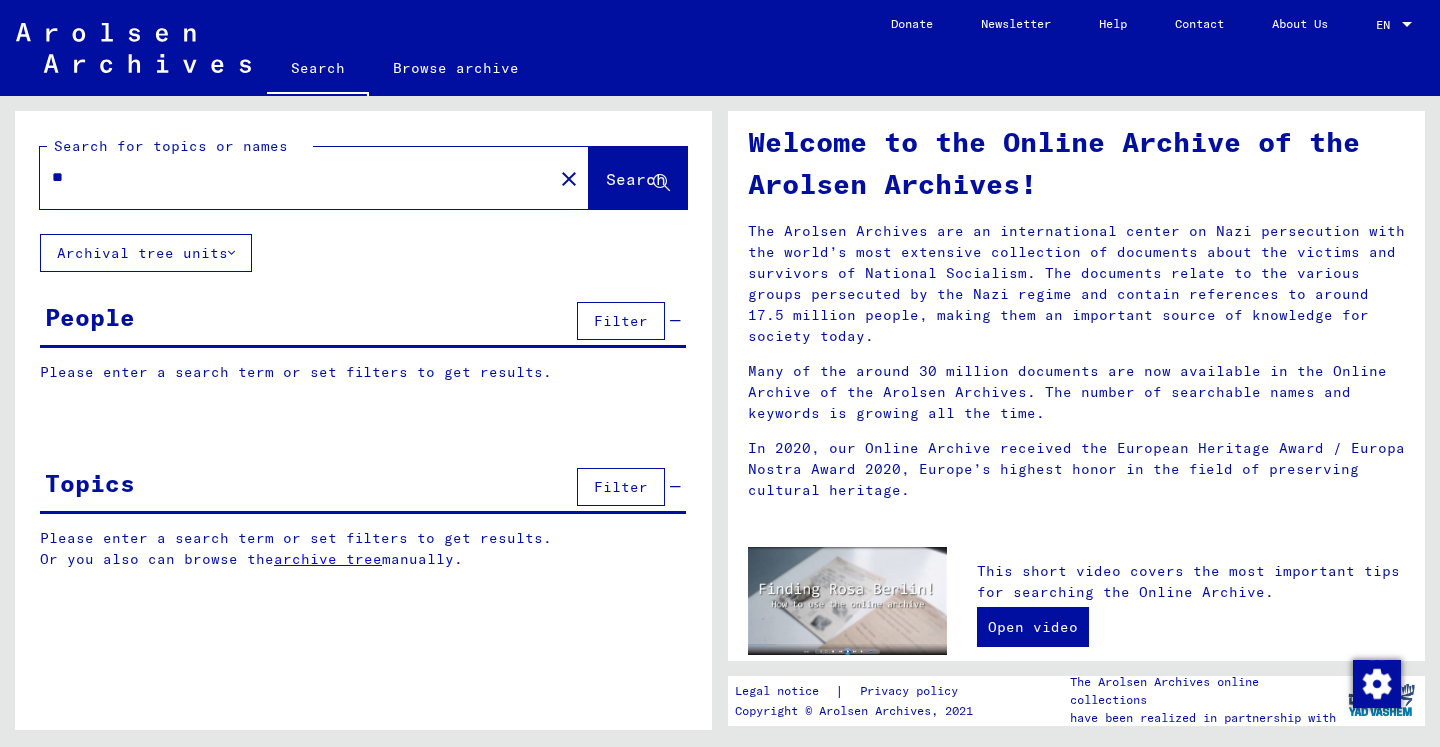 type on "*" 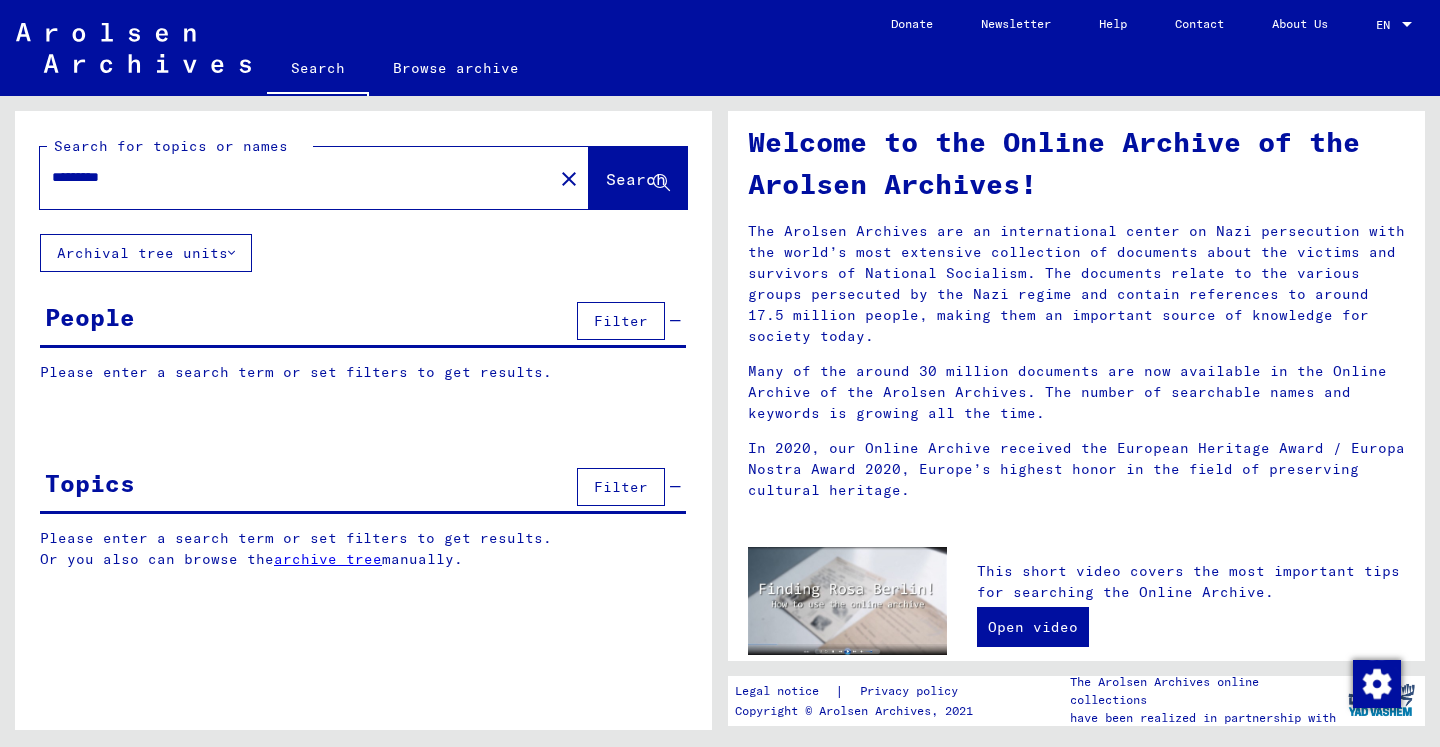 type on "*********" 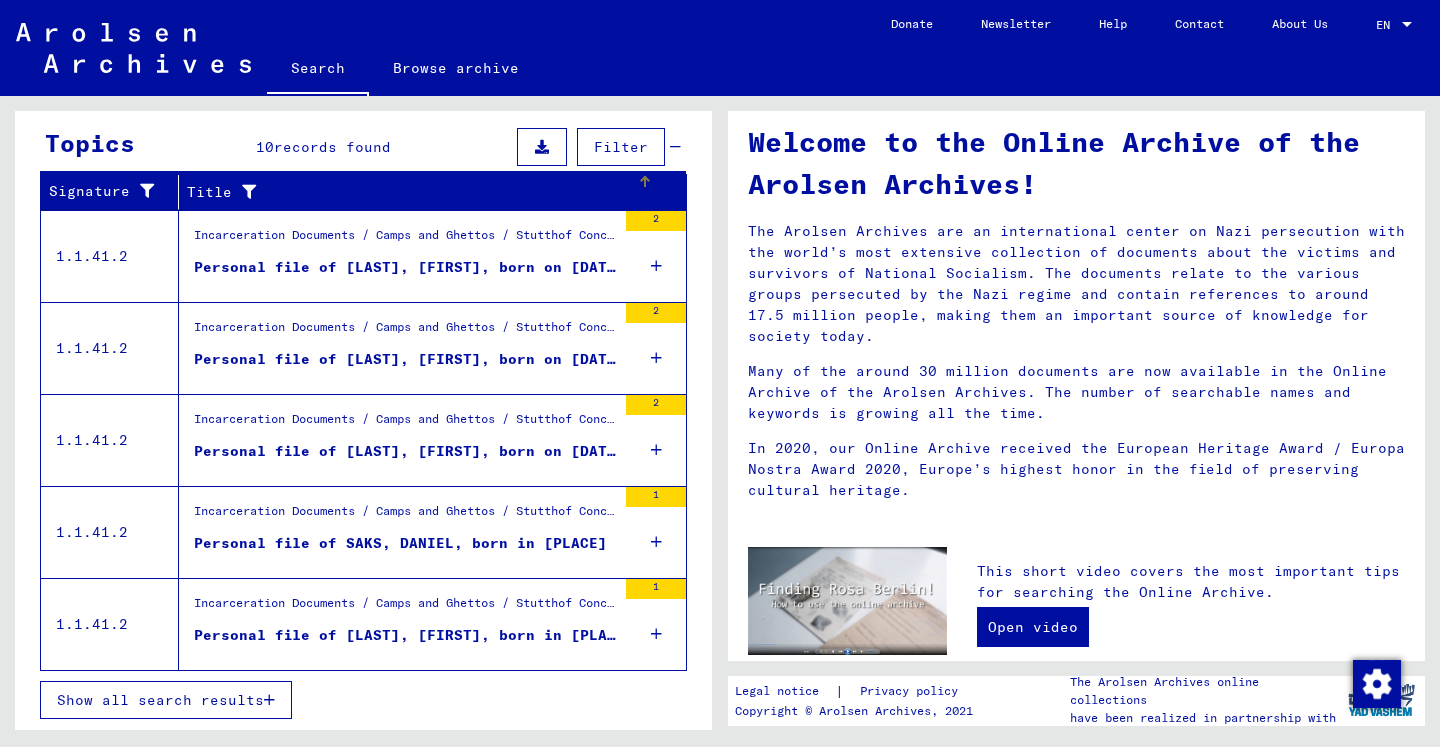 scroll, scrollTop: 652, scrollLeft: 0, axis: vertical 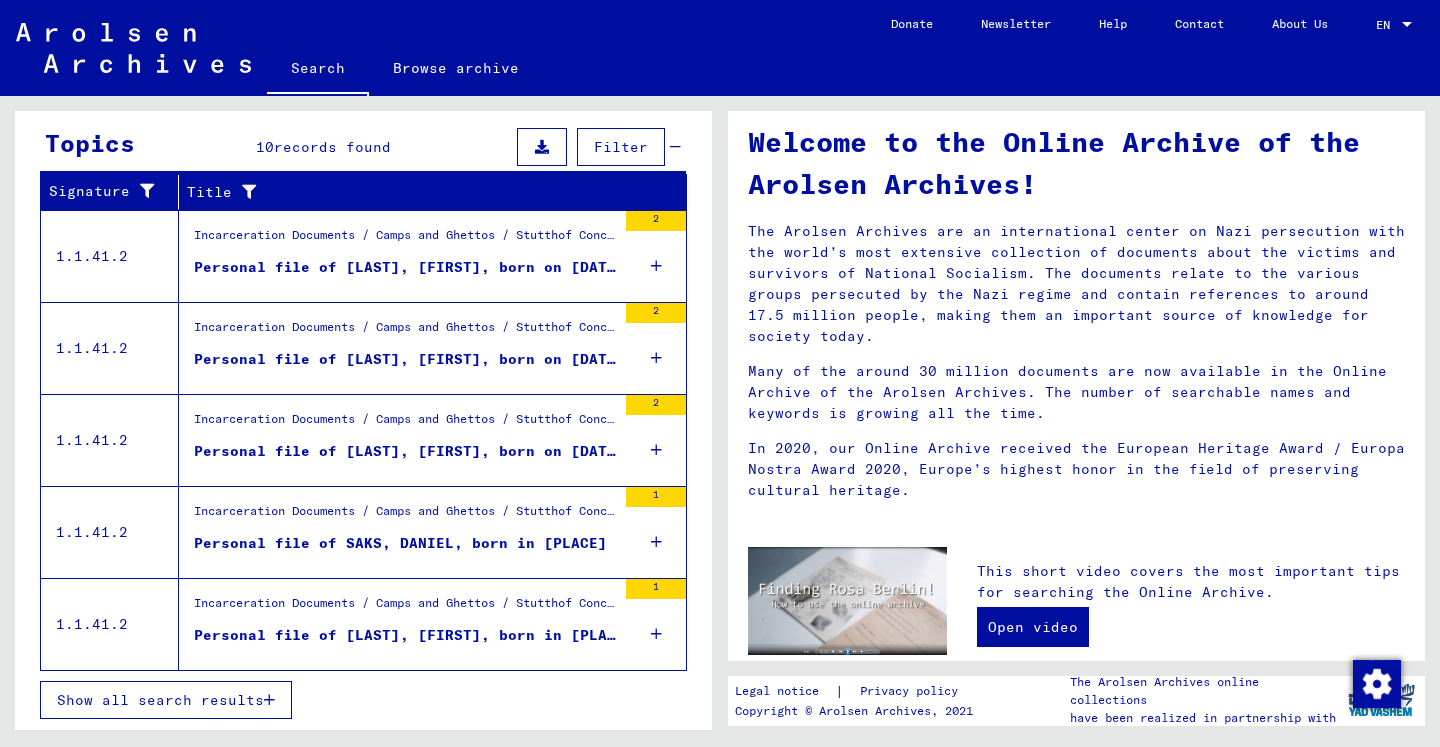 click on "Show all search results" at bounding box center (160, 700) 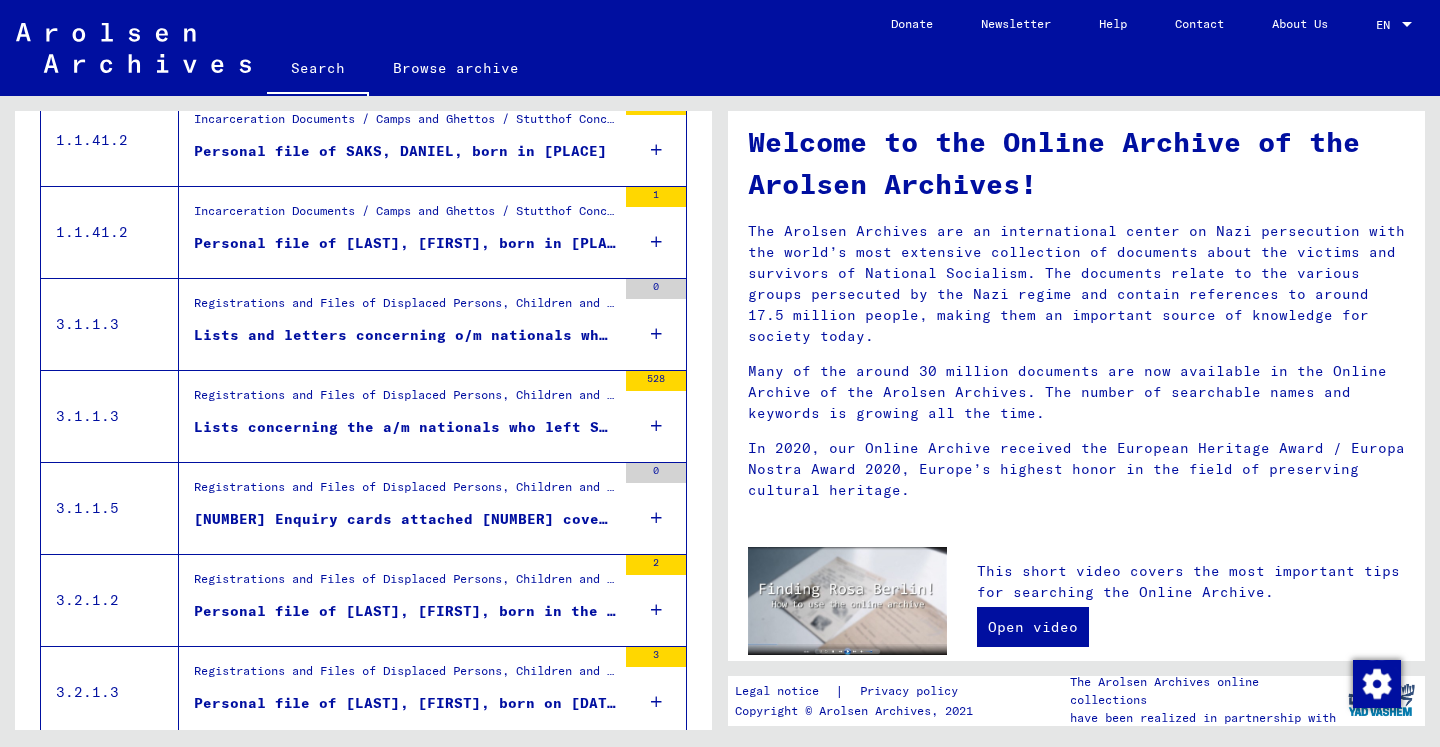 scroll, scrollTop: 682, scrollLeft: 0, axis: vertical 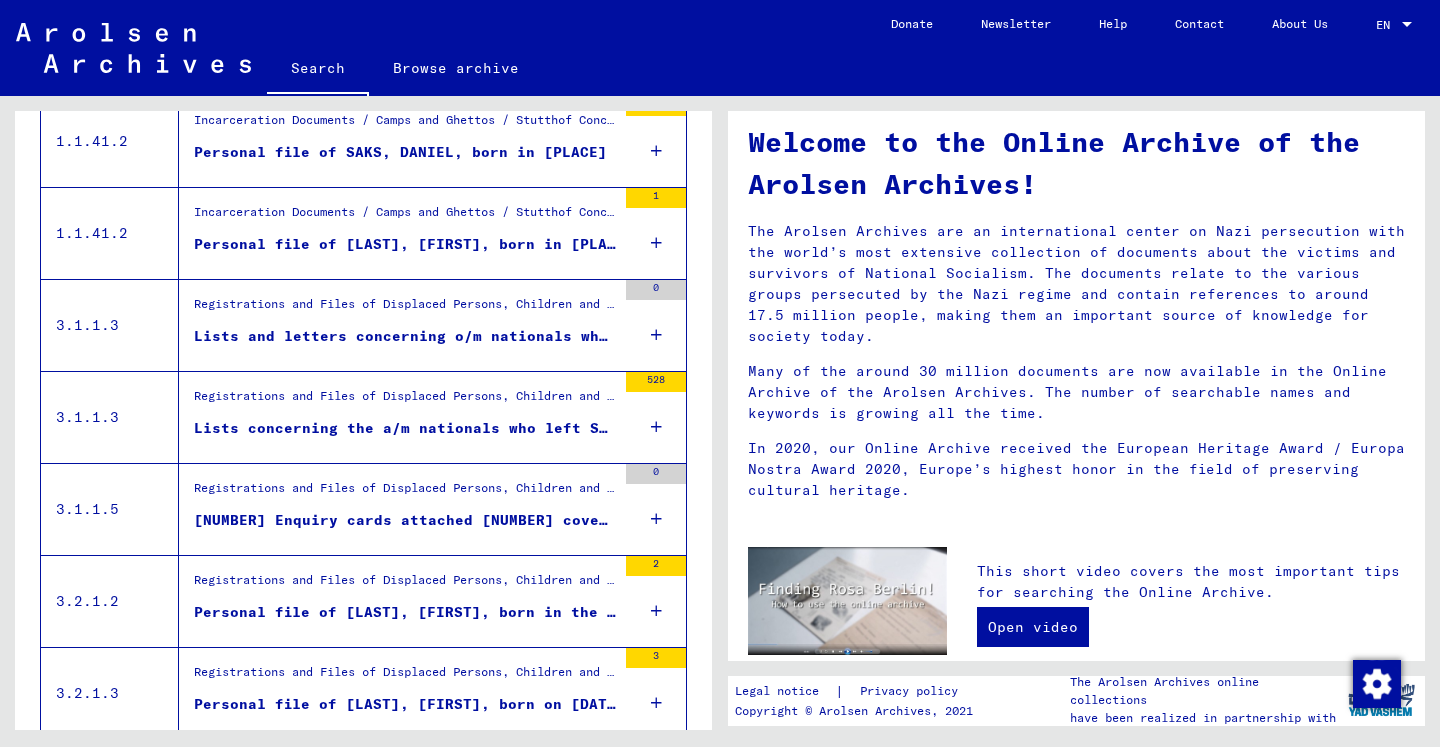 click on "[NUMBER] Enquiry cards attached [NUMBER] covering letter. Enquirers are living in the o/m countries and they are searching relatives in the Western Hemisphere (Canada, USA or South-America). These cards give prese ..." at bounding box center (405, 520) 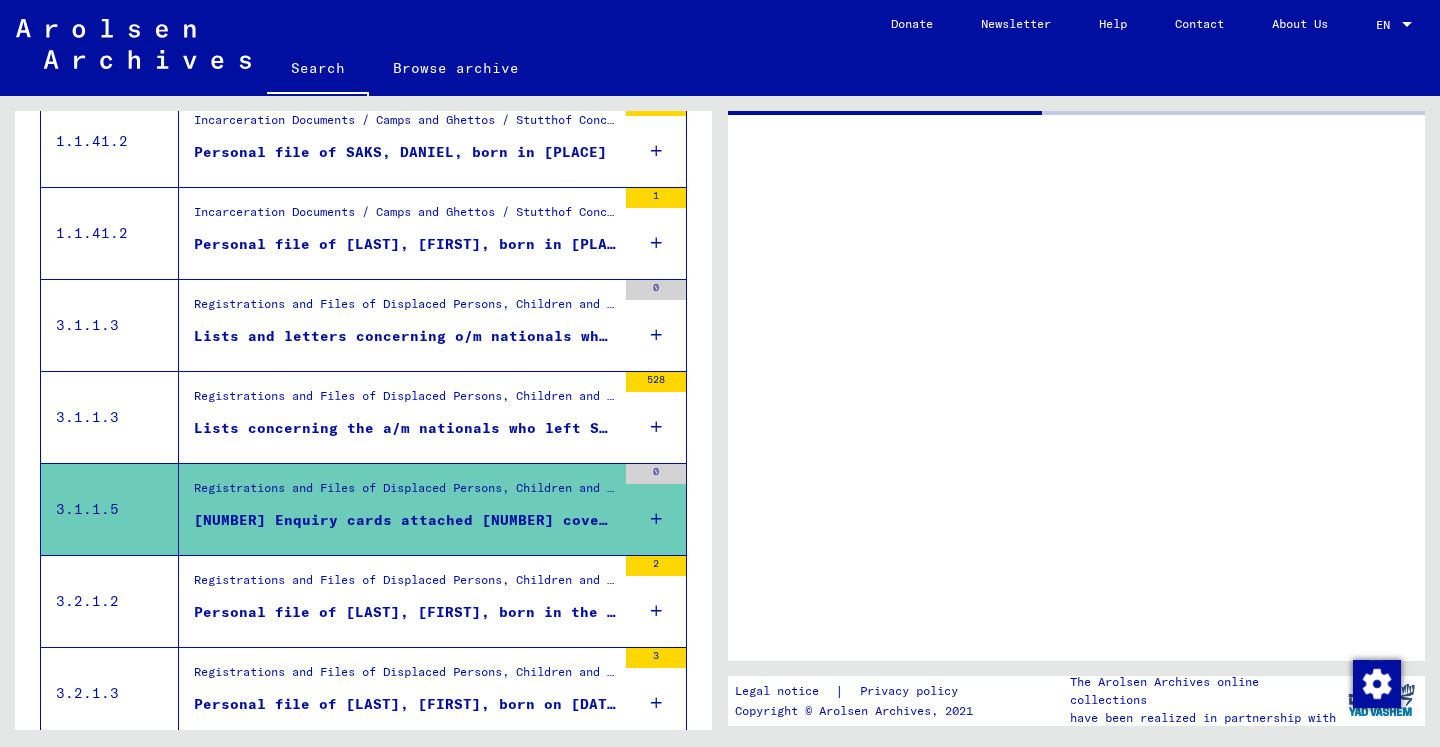 scroll, scrollTop: 0, scrollLeft: 0, axis: both 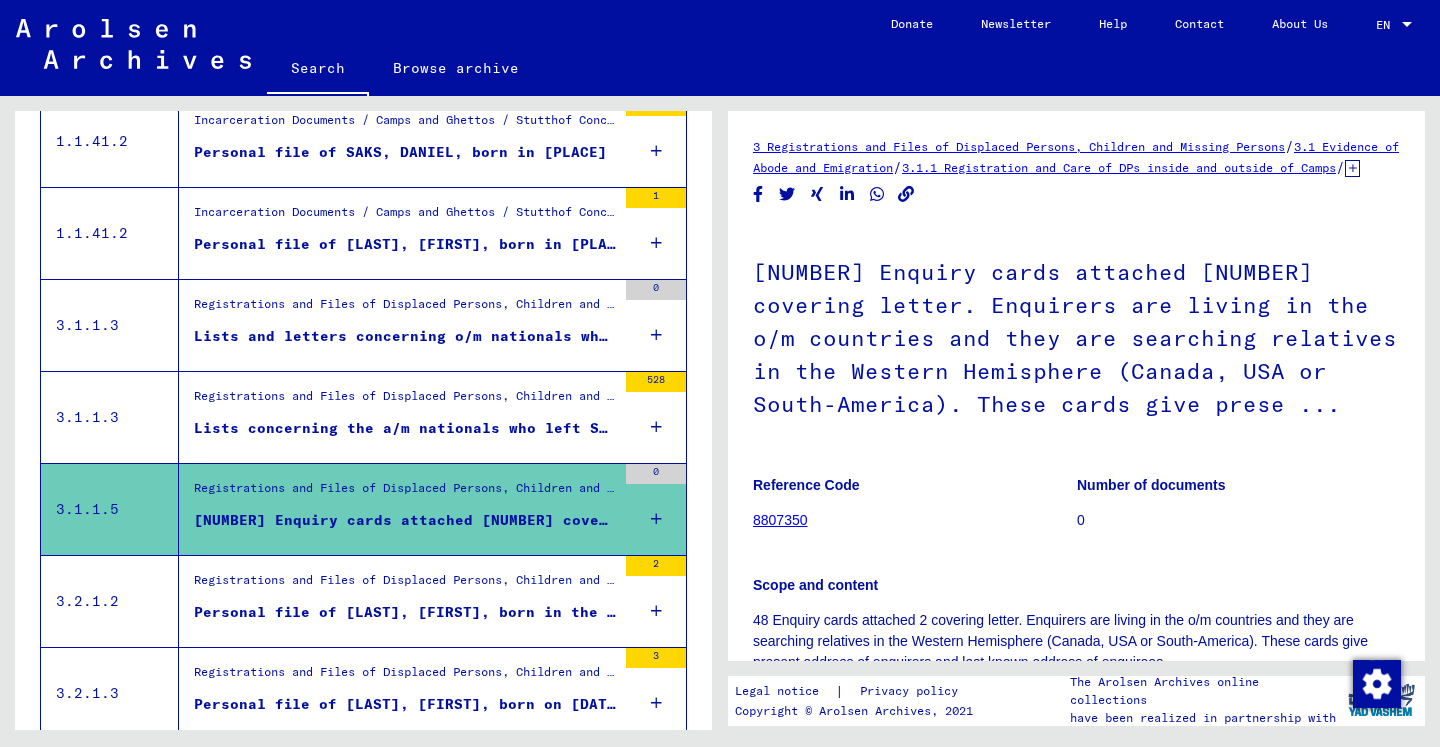 click on "Lists concerning the a/m nationals who left Shanghai/China for various countries as shown on the attached breakdown during 1946/49 ..." at bounding box center (405, 428) 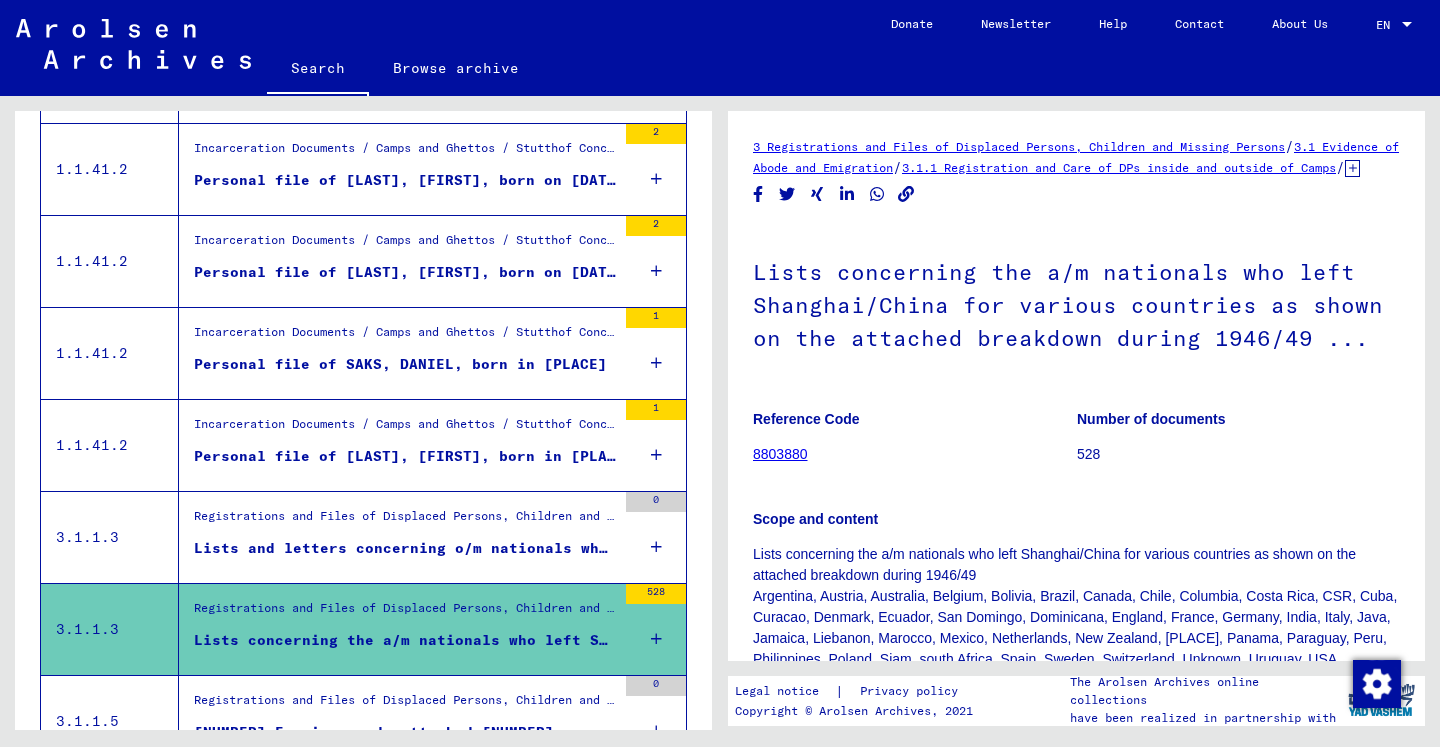 scroll, scrollTop: 465, scrollLeft: 0, axis: vertical 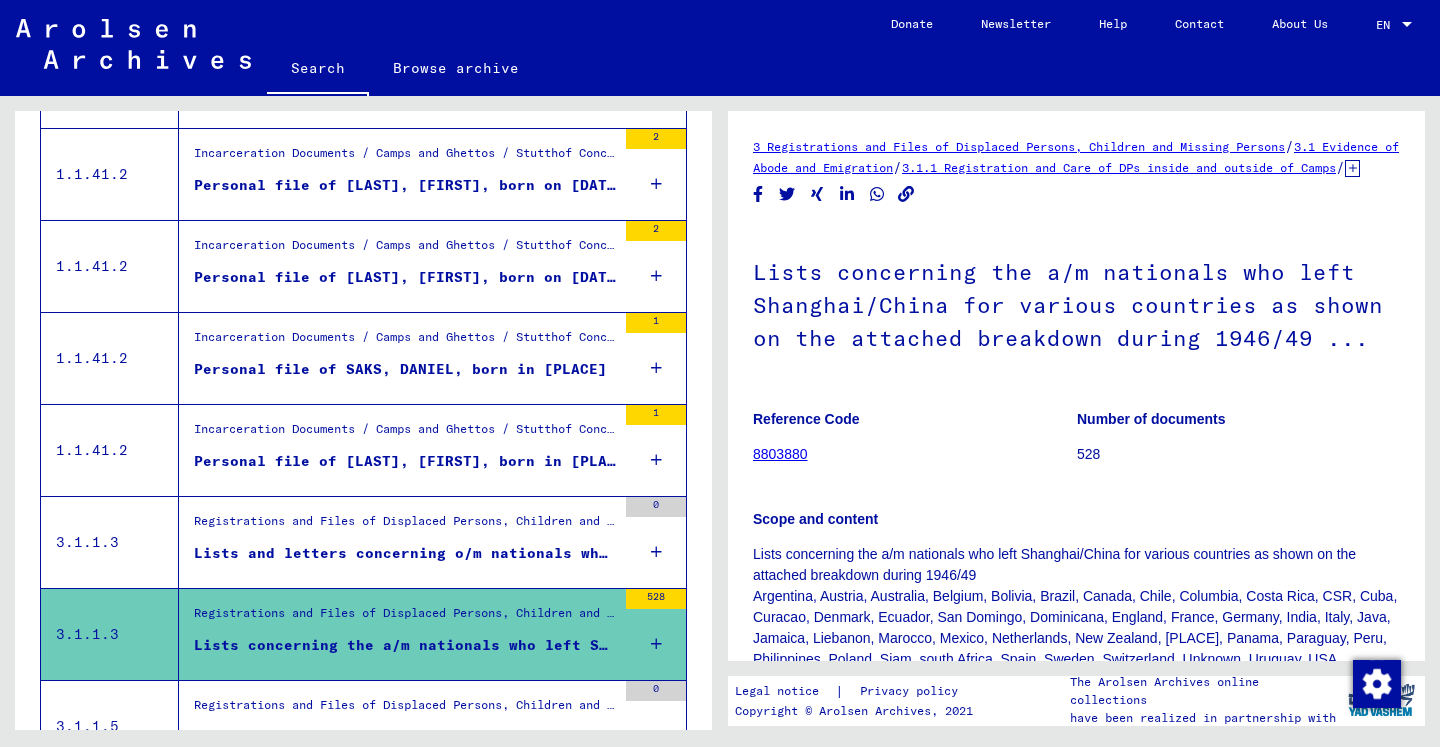 click on "Lists and letters concerning o/m nationals who emigrated or were repatriated from Shanghai to the under X-Ref. mentioned countries during [YEAR]-[YEAR]. Some duplicate names appear ..." at bounding box center (405, 553) 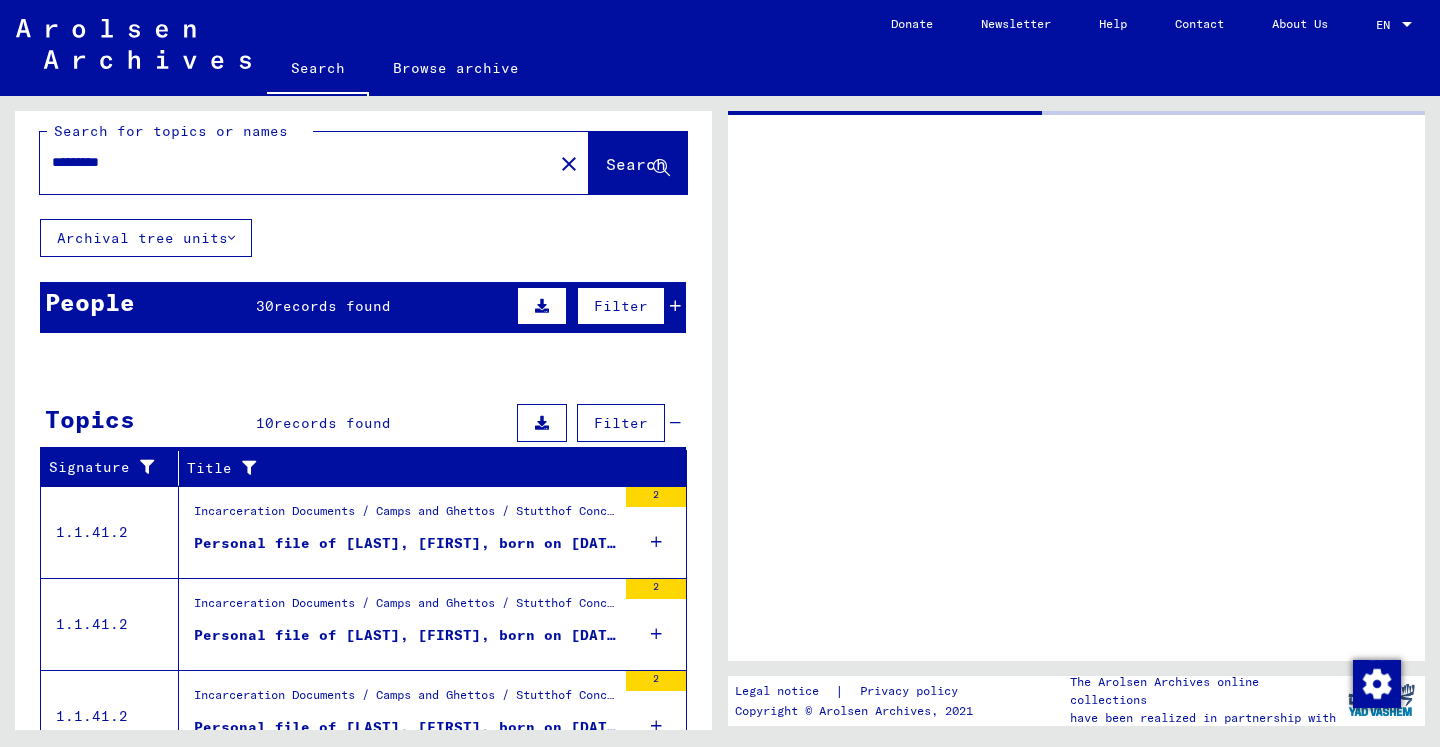 scroll, scrollTop: 16, scrollLeft: 0, axis: vertical 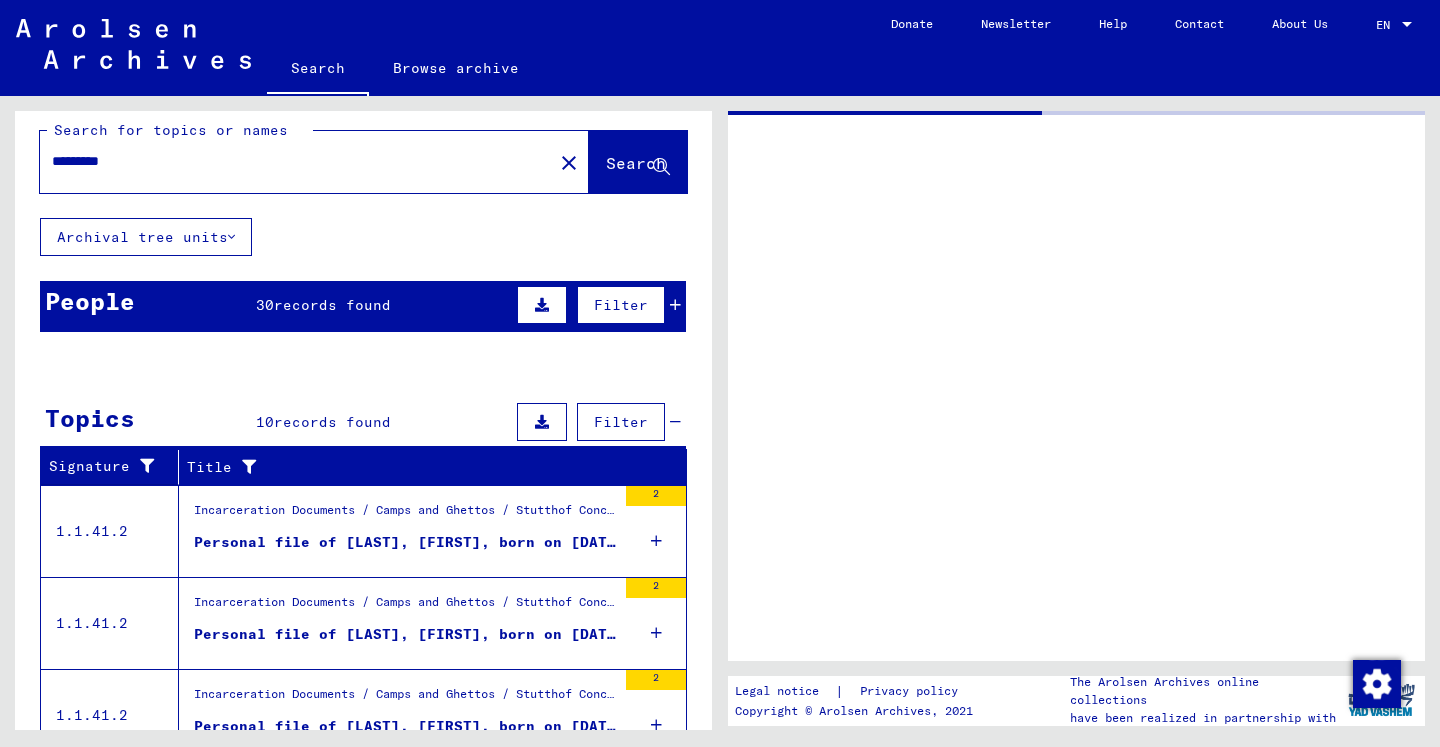 drag, startPoint x: 305, startPoint y: 171, endPoint x: 203, endPoint y: 112, distance: 117.83463 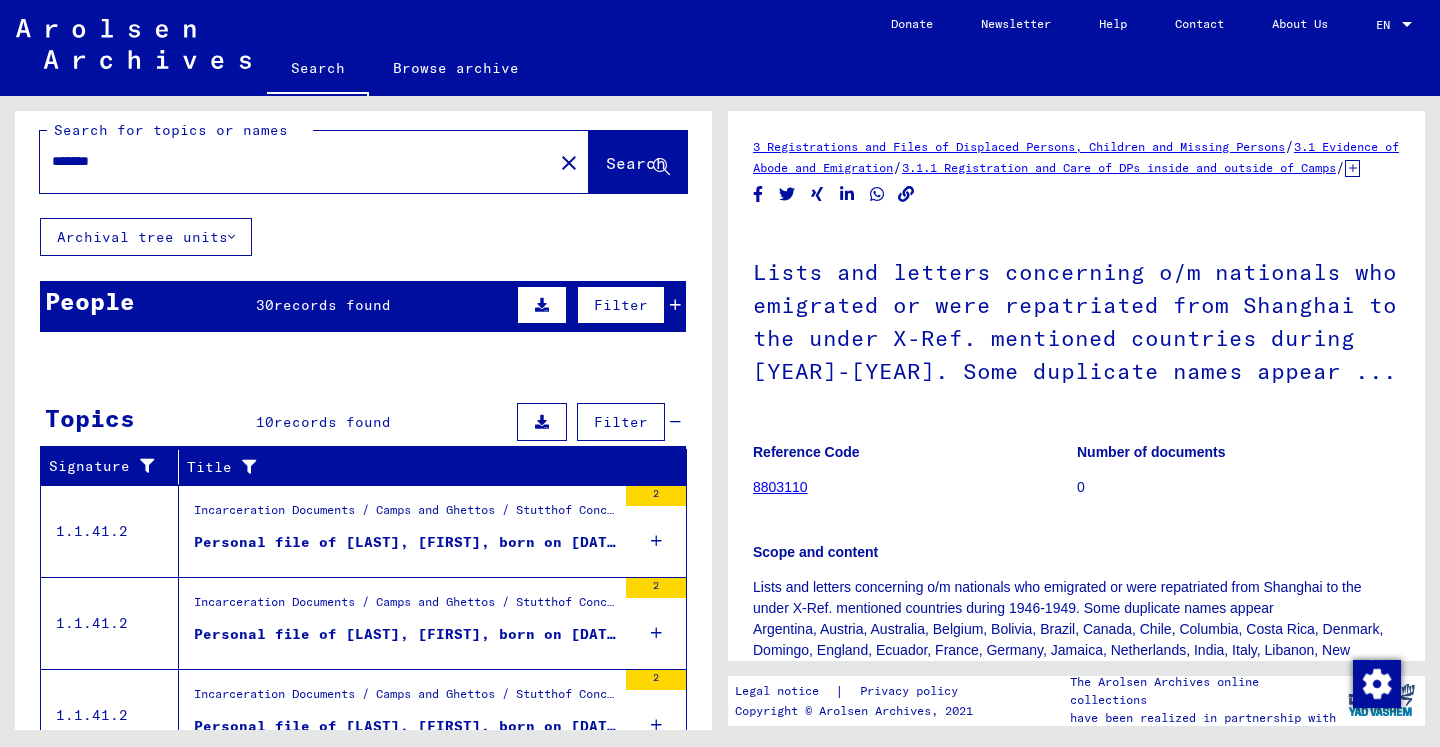 type on "*******" 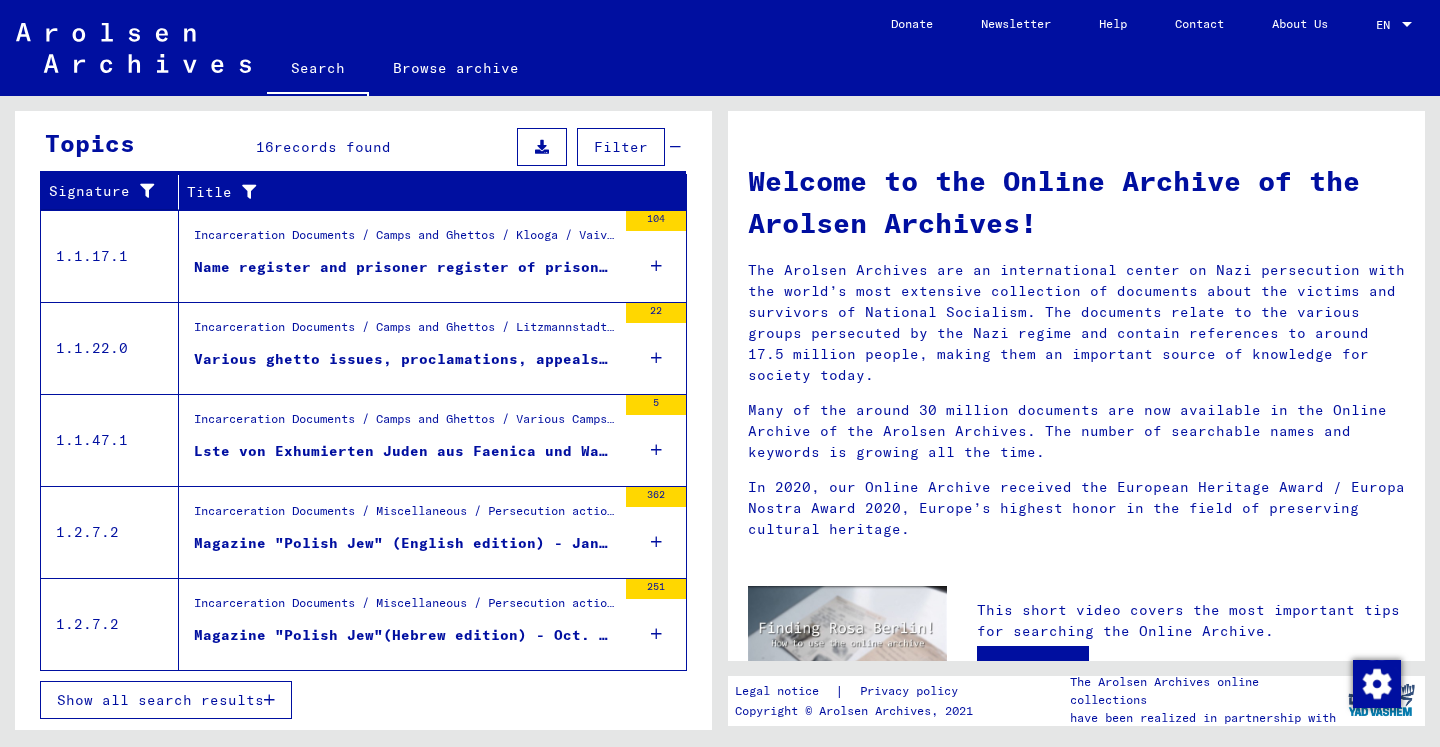scroll, scrollTop: 291, scrollLeft: 0, axis: vertical 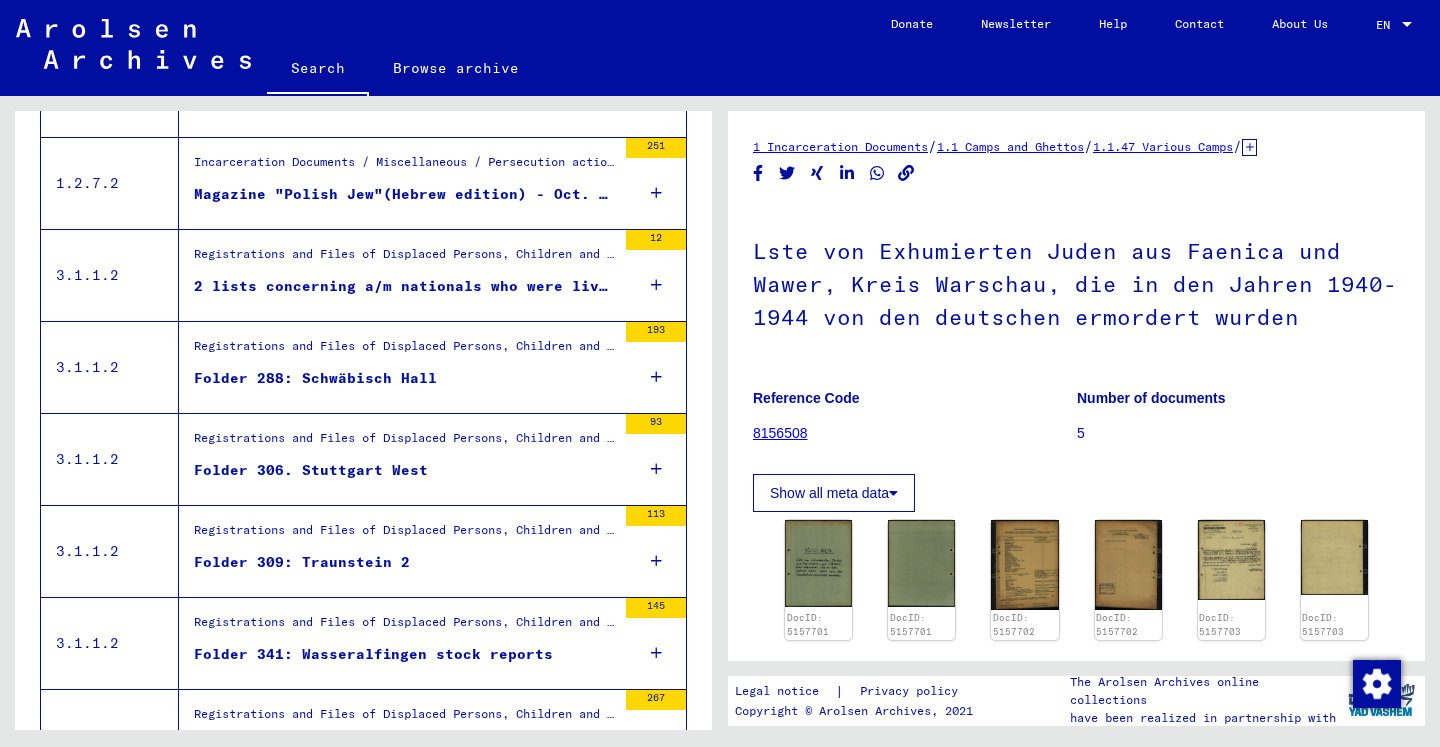 click on "Folder 288: Schwäbisch Hall" at bounding box center [315, 378] 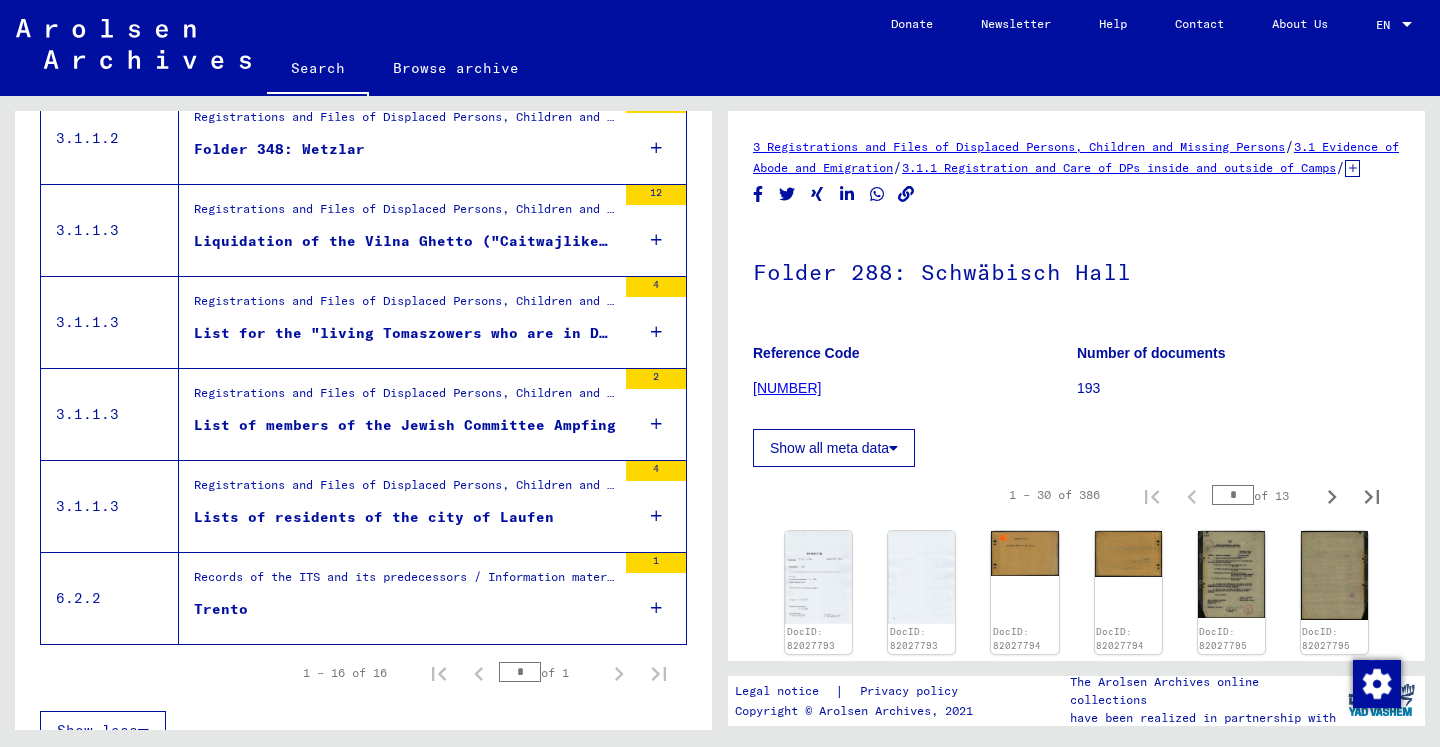 scroll, scrollTop: 1331, scrollLeft: 0, axis: vertical 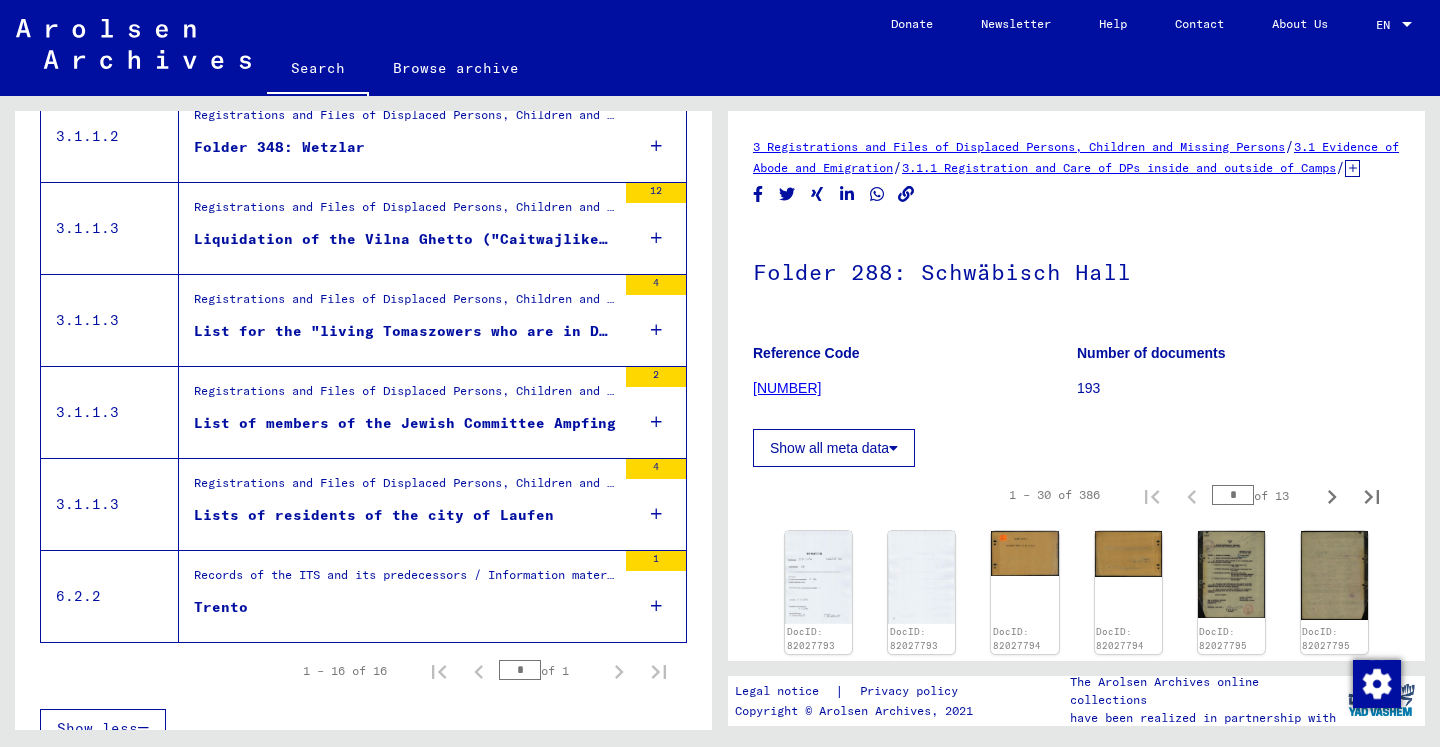 click on "Liquidation of the Vilna Ghetto ("Caitwajlike reszime fun Wilner in      Dajczland)" at bounding box center [405, 239] 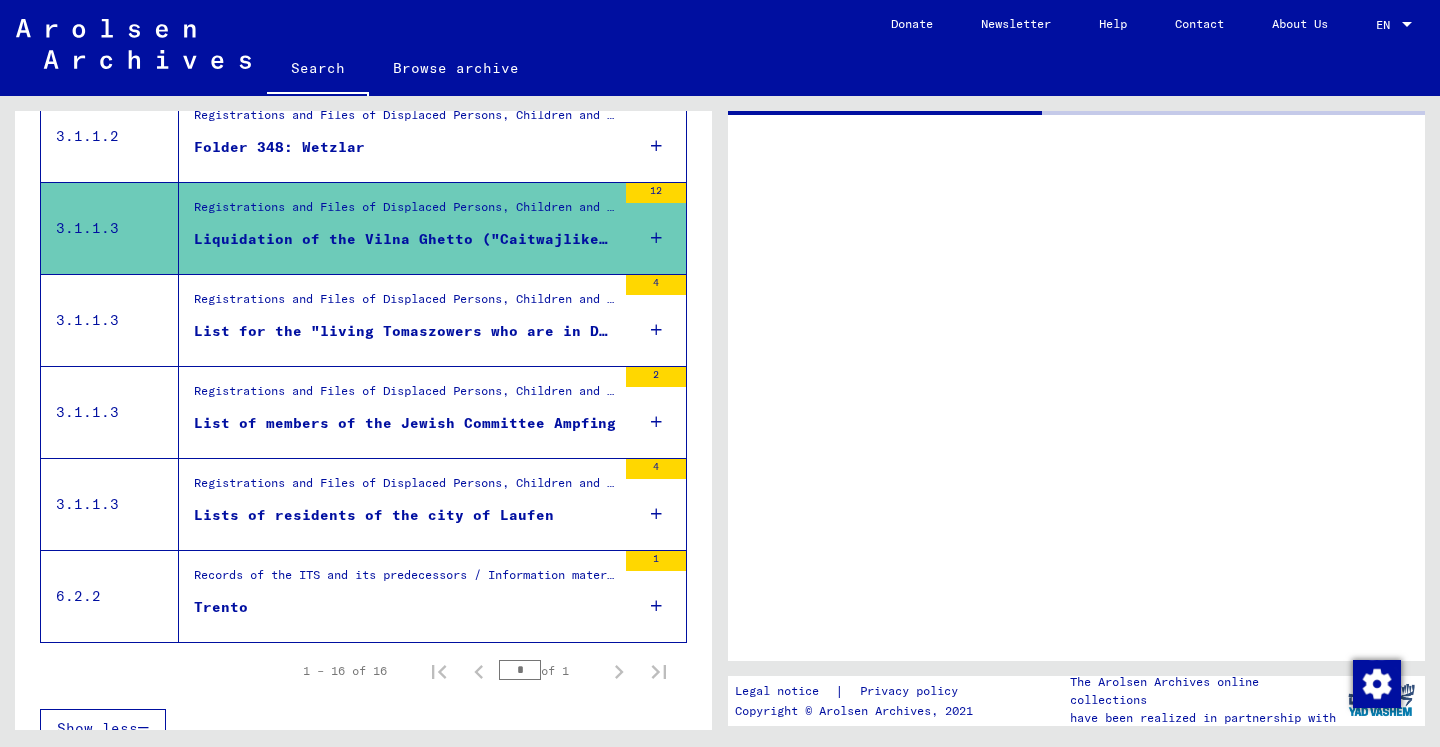 click on "List of members of the Jewish Committee Ampfing" at bounding box center [405, 423] 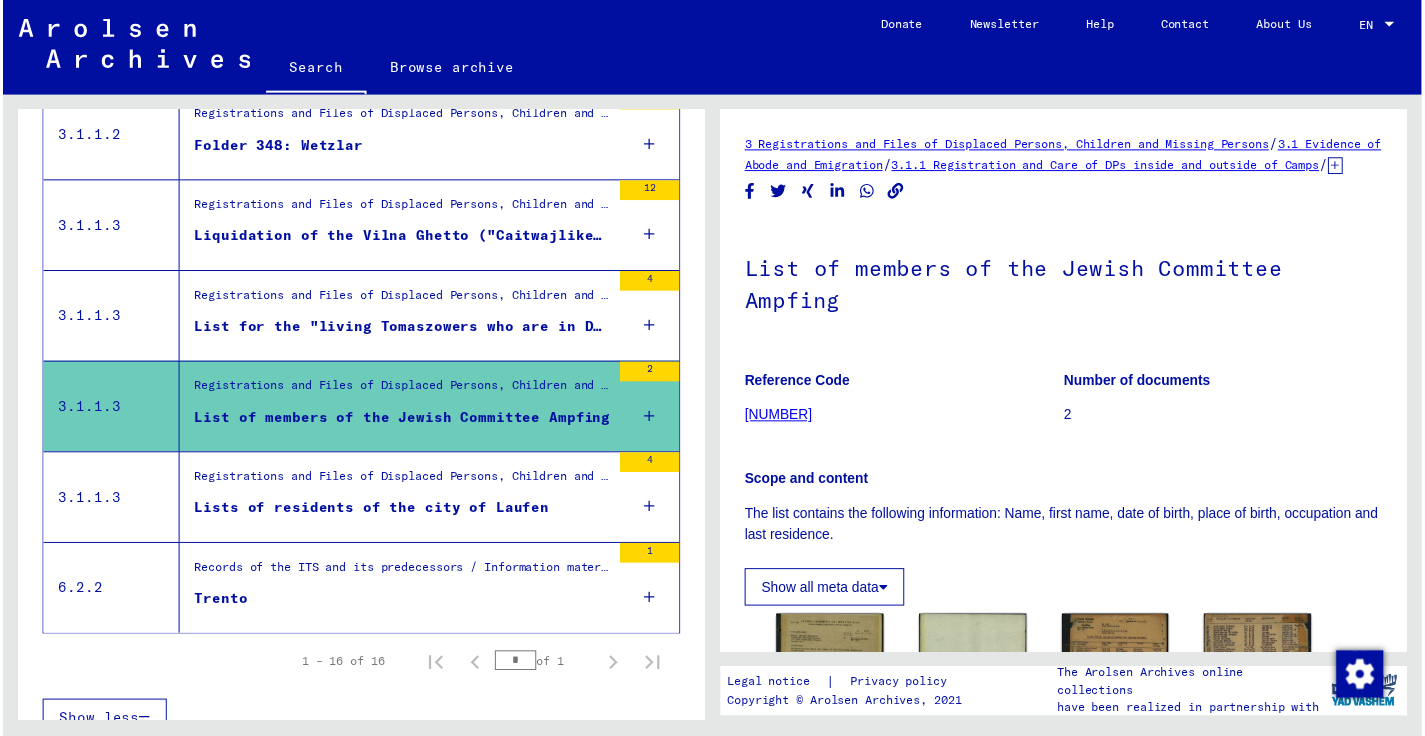 scroll, scrollTop: 0, scrollLeft: 0, axis: both 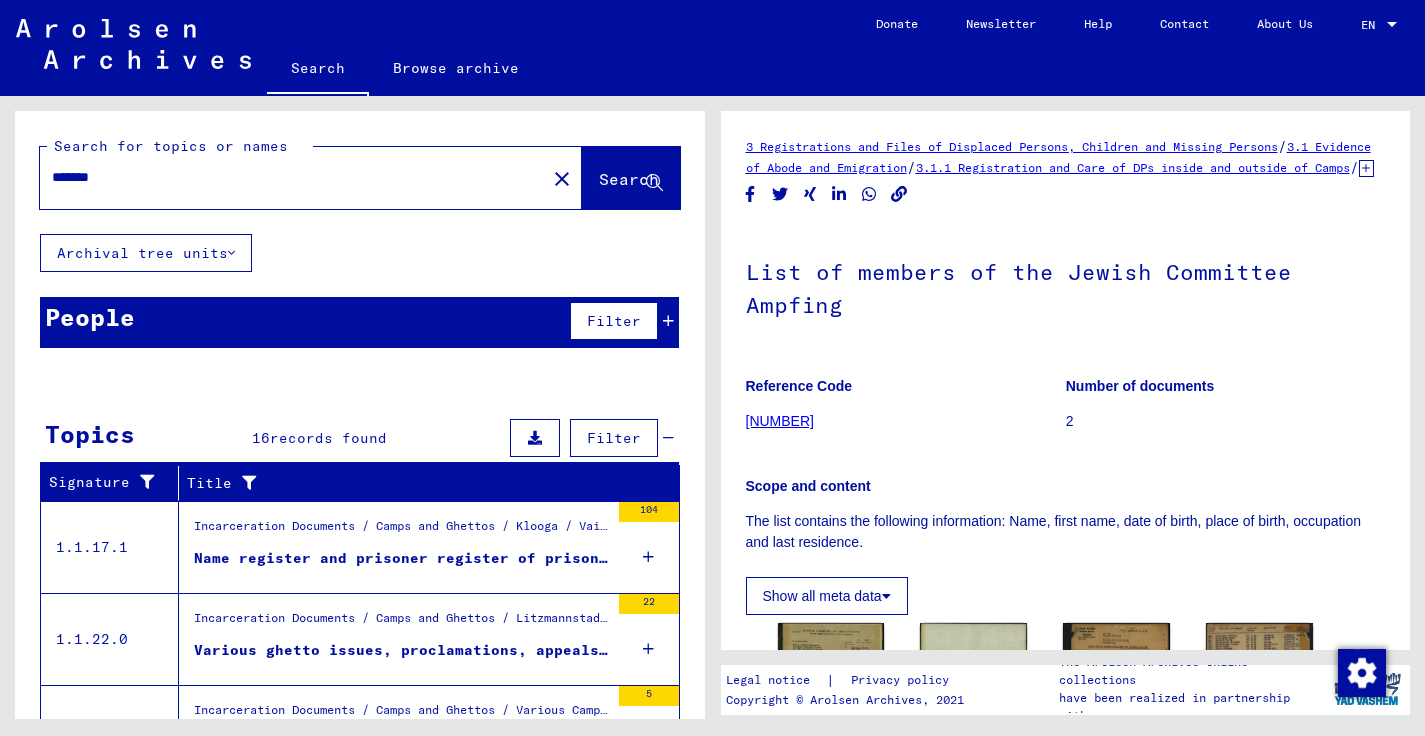 drag, startPoint x: 408, startPoint y: 191, endPoint x: 254, endPoint y: 135, distance: 163.8658 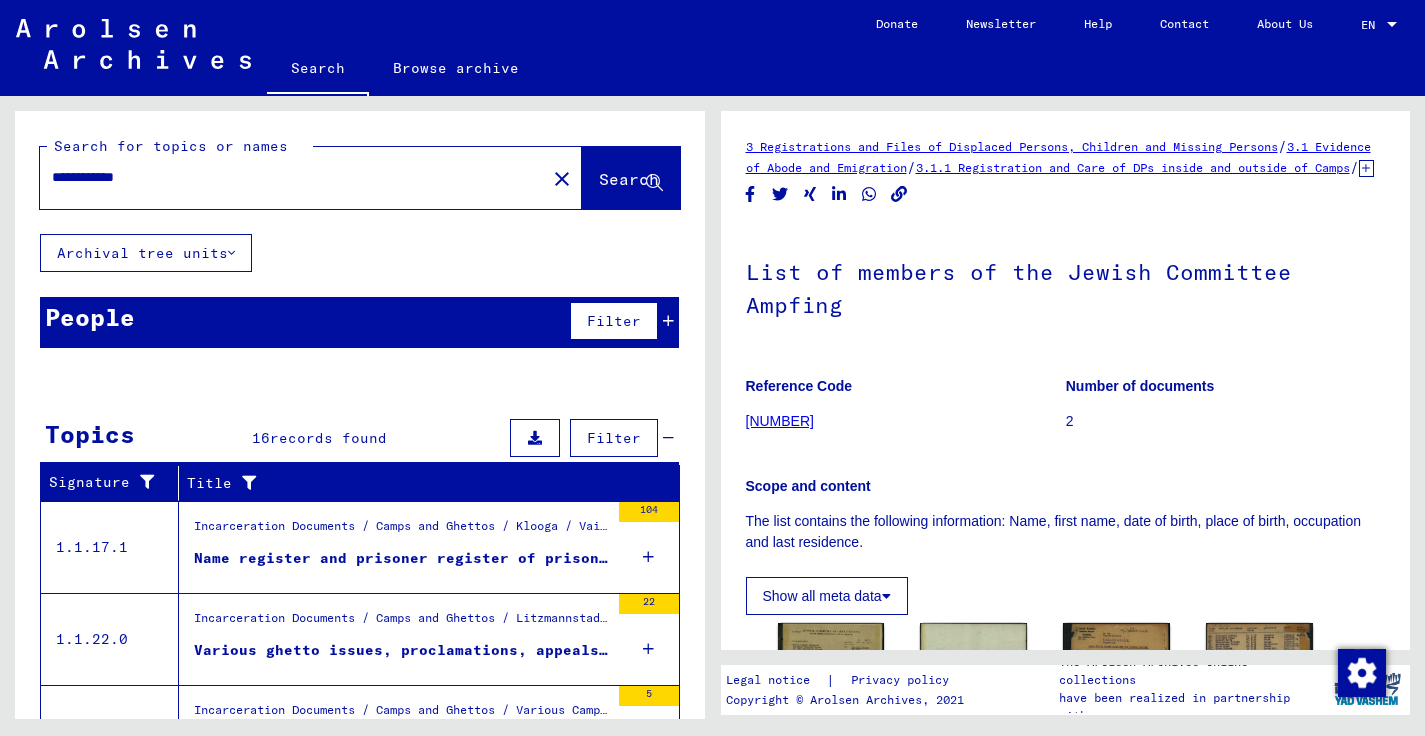 type on "**********" 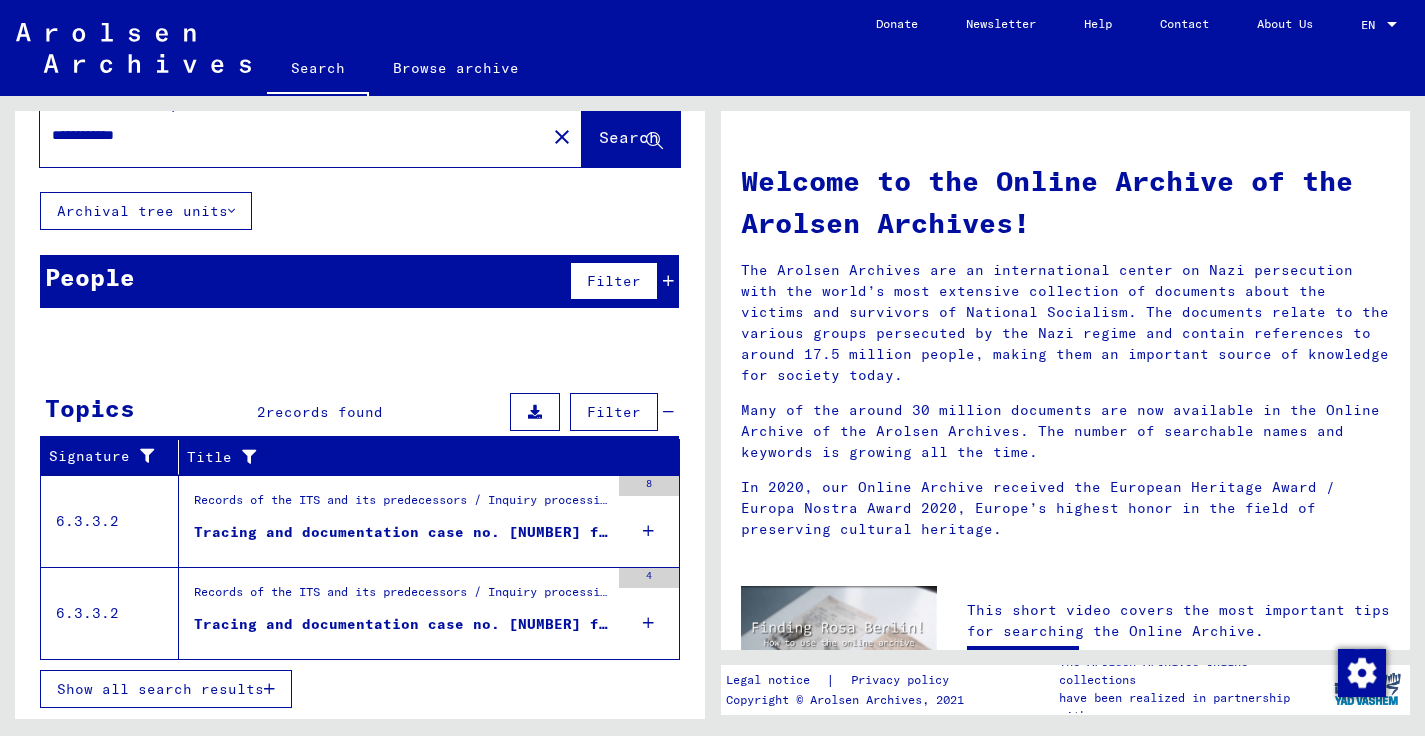 scroll, scrollTop: 42, scrollLeft: 0, axis: vertical 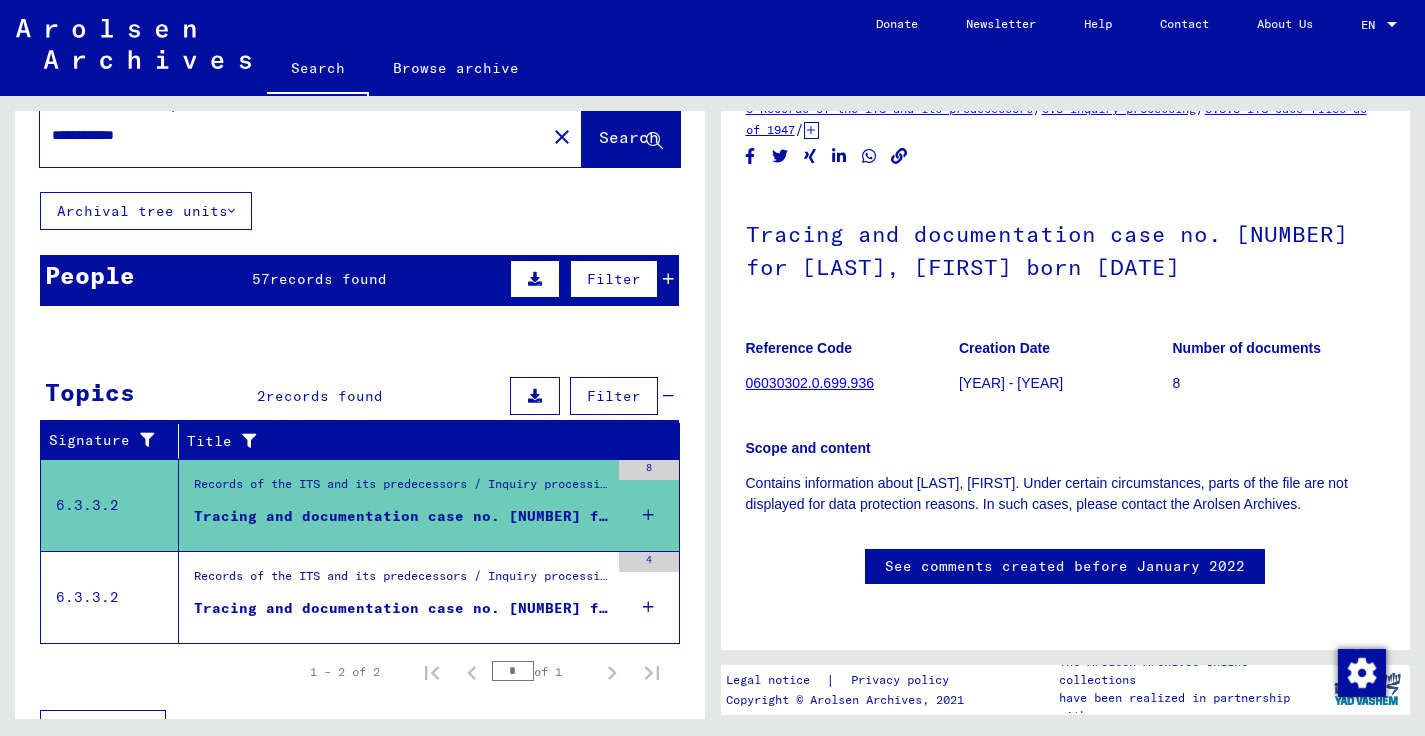 click on "Tracing and documentation case no. [NUMBER] for [LAST], [FIRST] born [YEAR]" at bounding box center (401, 608) 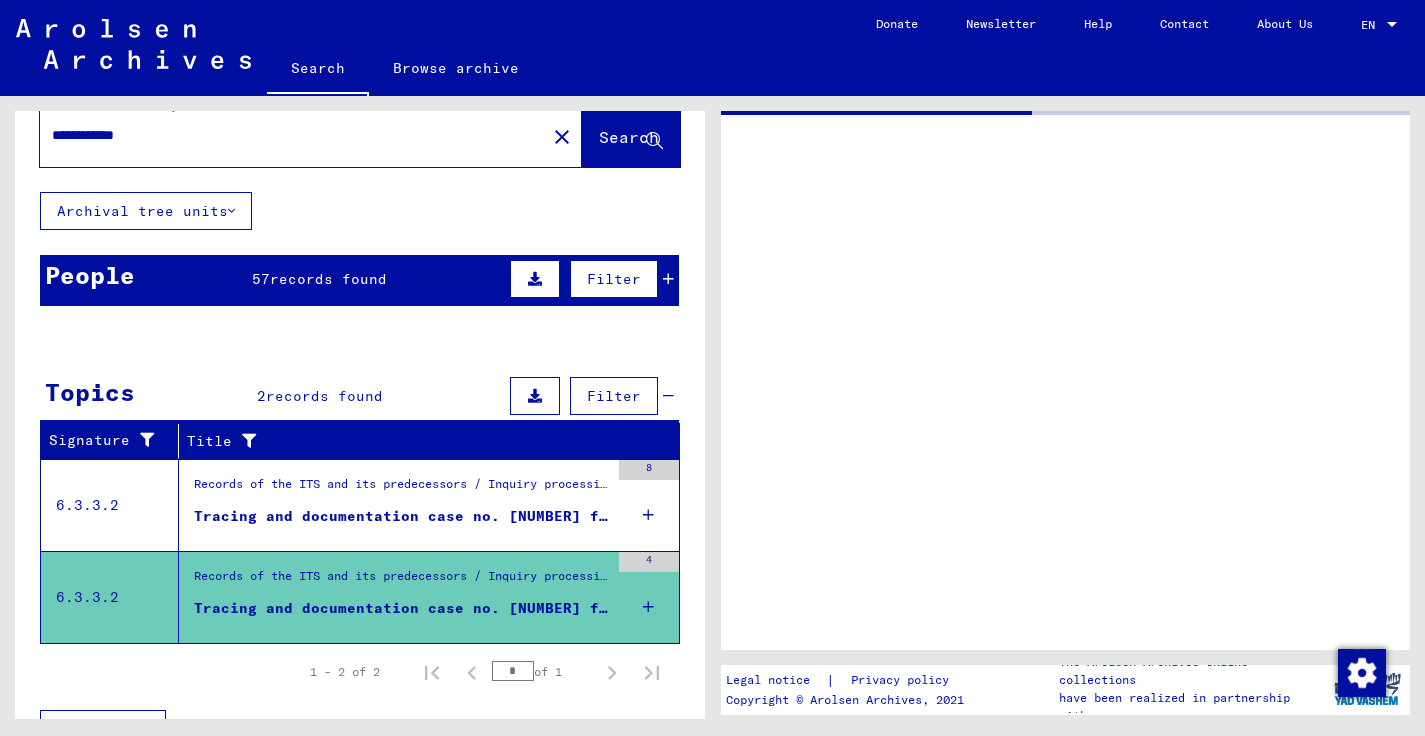 scroll, scrollTop: 0, scrollLeft: 0, axis: both 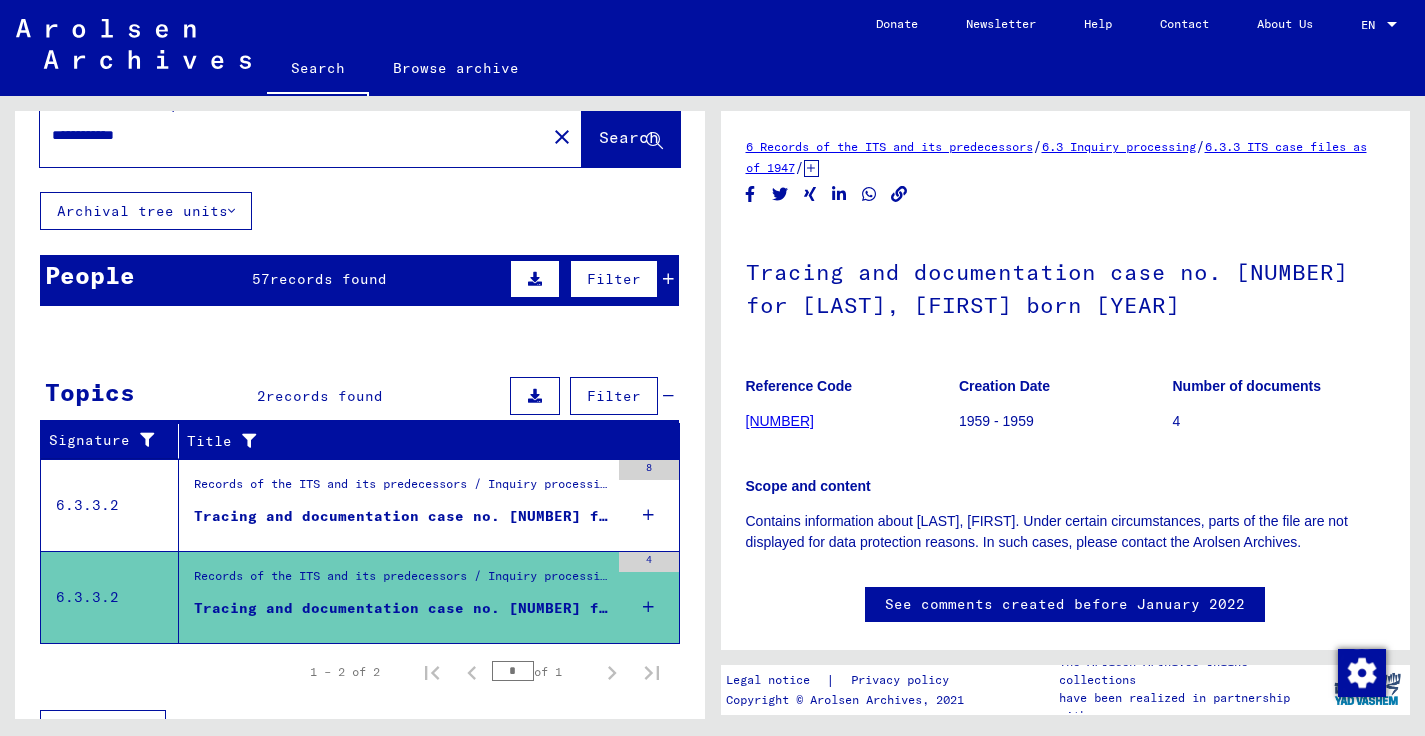 click on "records found" at bounding box center [328, 279] 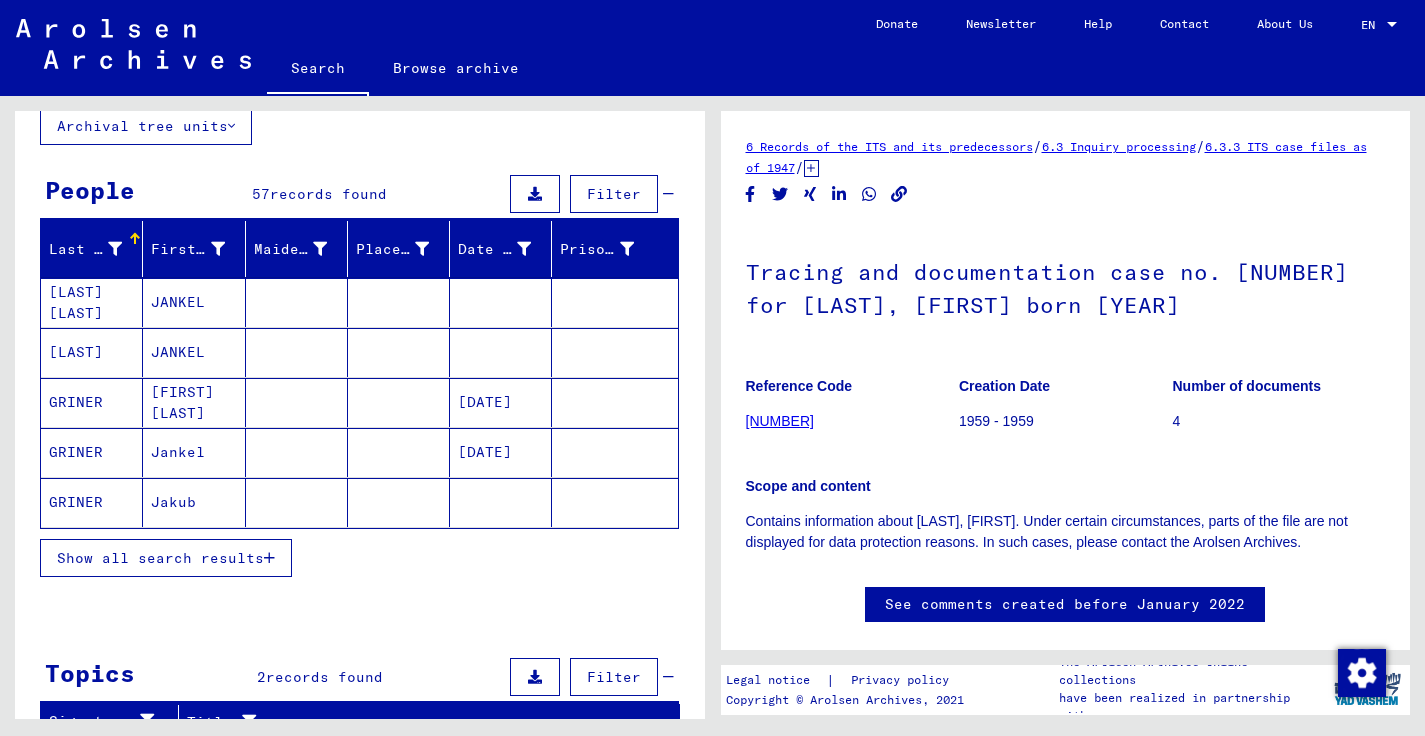 scroll, scrollTop: 148, scrollLeft: 0, axis: vertical 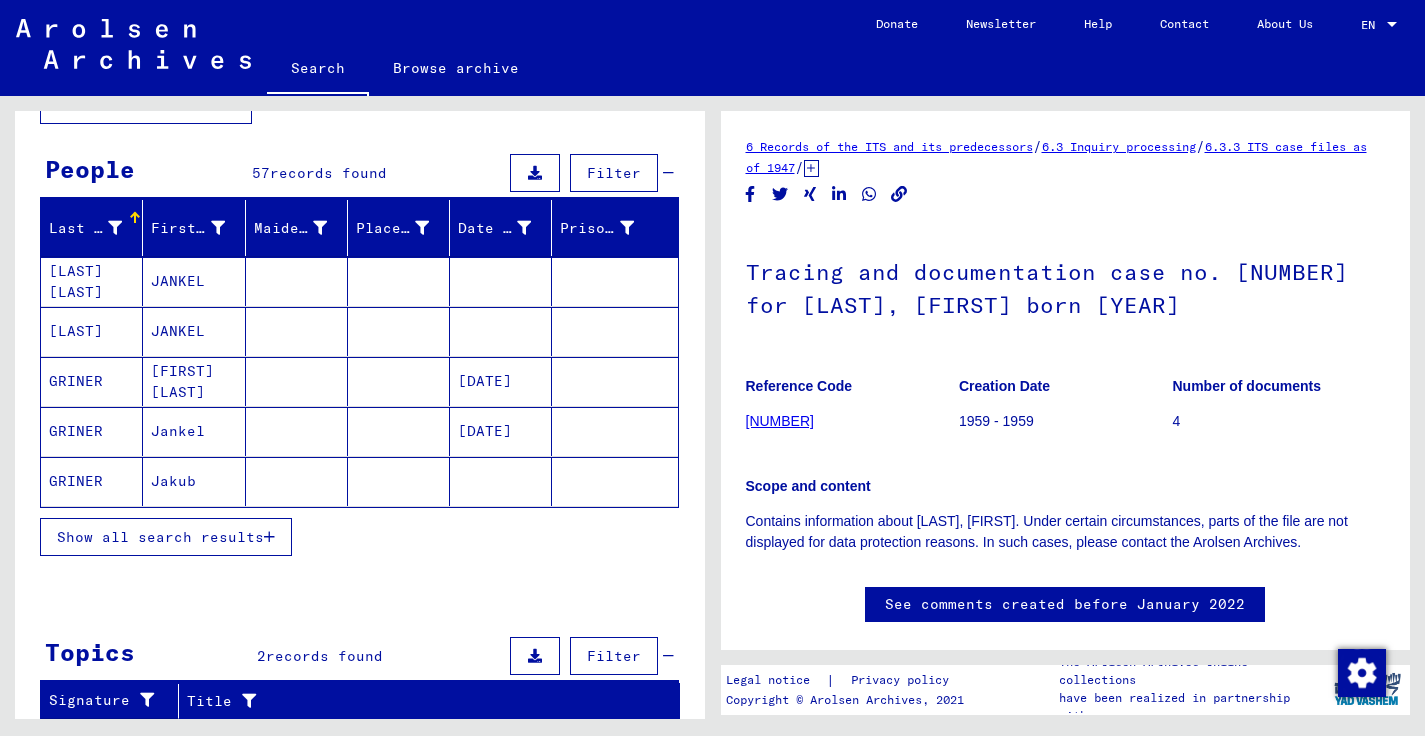 click on "Show all search results" at bounding box center [160, 537] 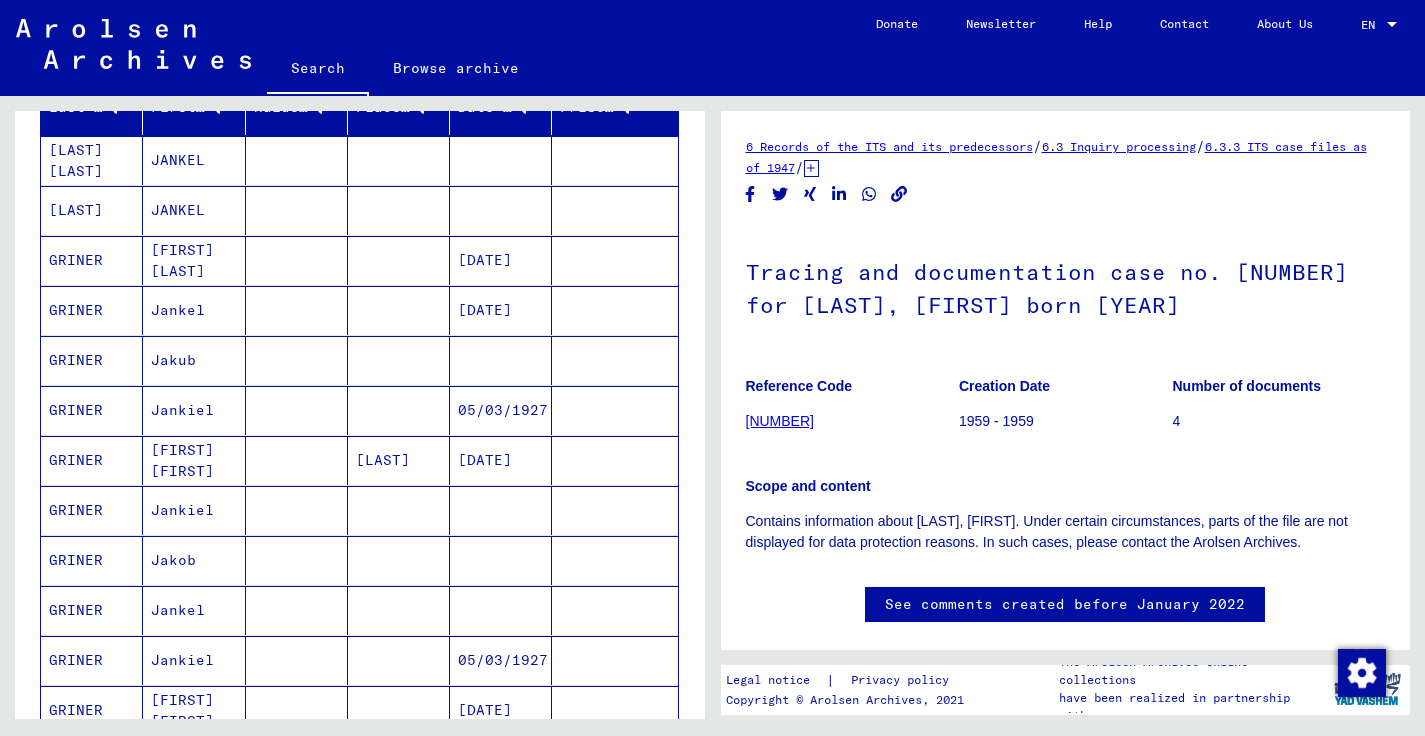 scroll, scrollTop: 273, scrollLeft: 0, axis: vertical 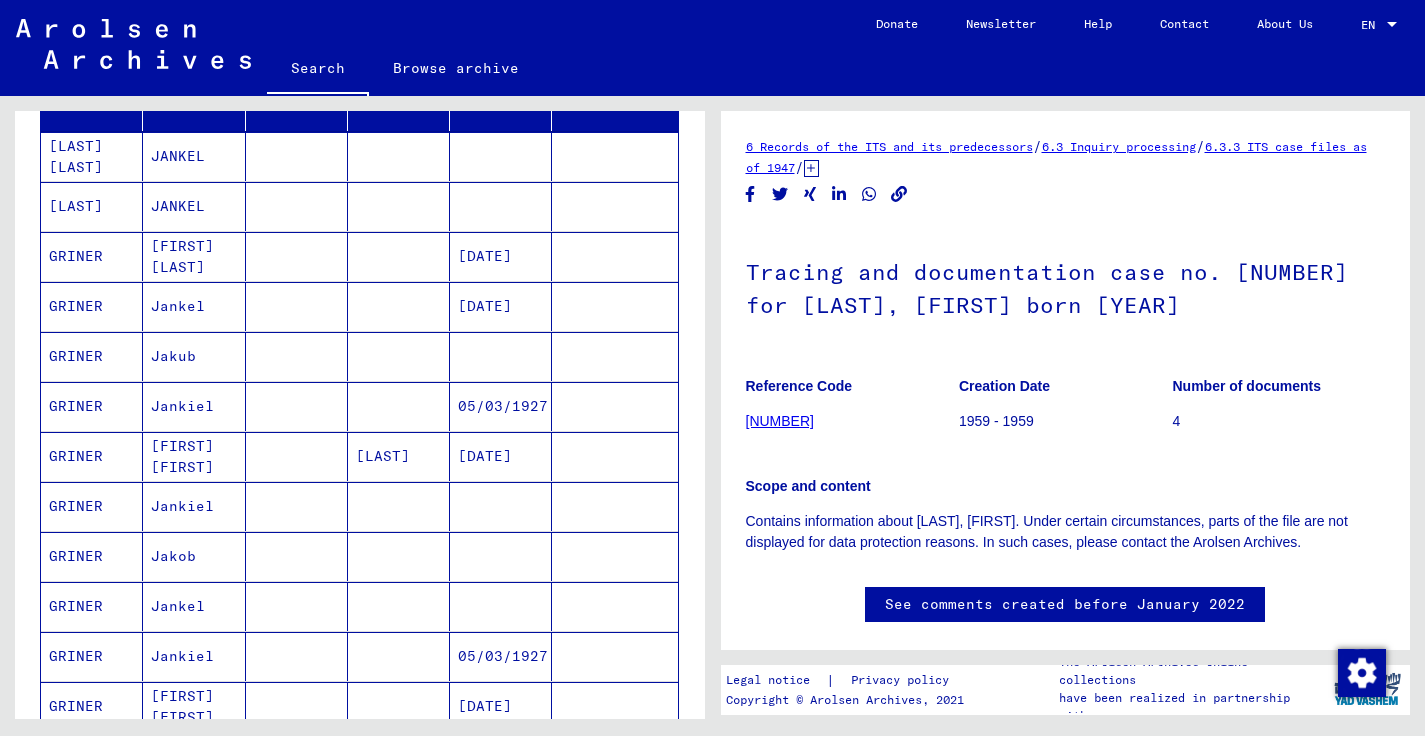 click on "Jakub" at bounding box center [194, 406] 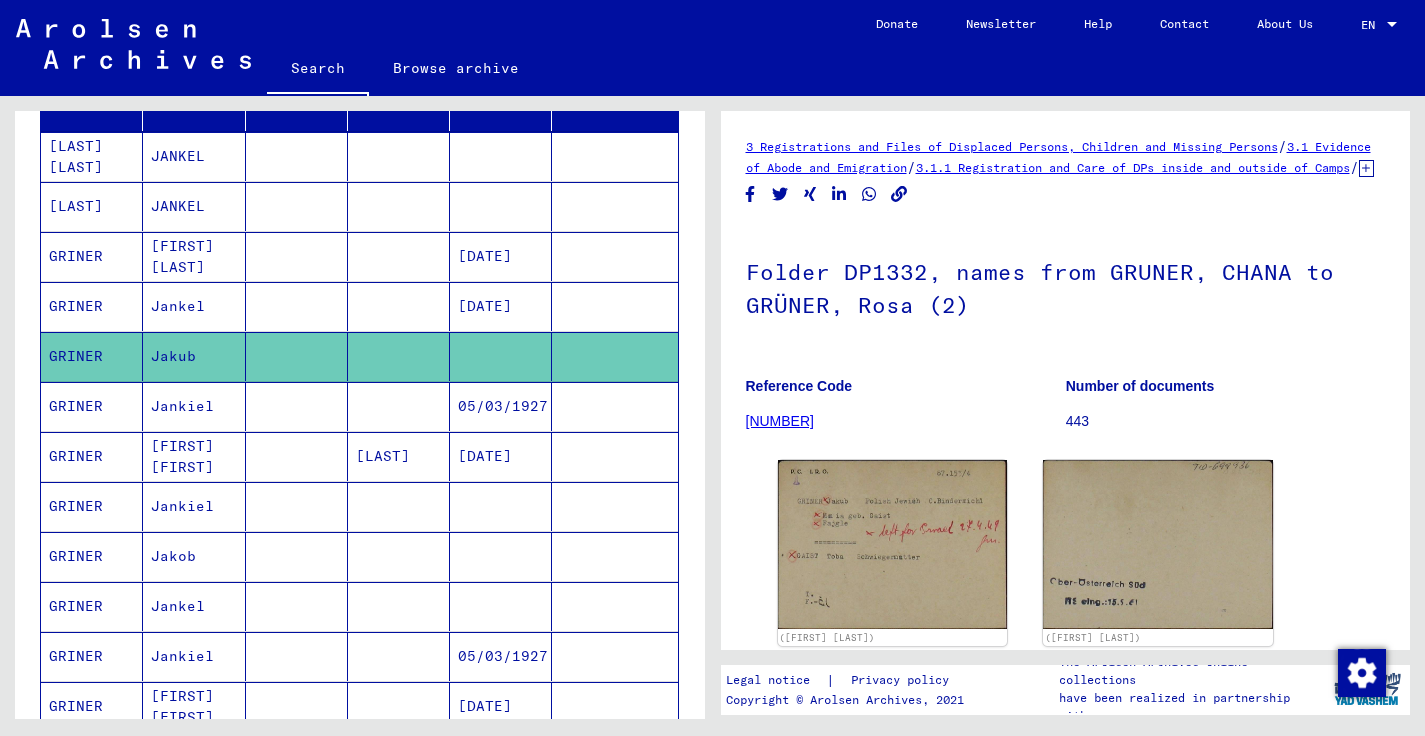 scroll, scrollTop: 0, scrollLeft: 0, axis: both 